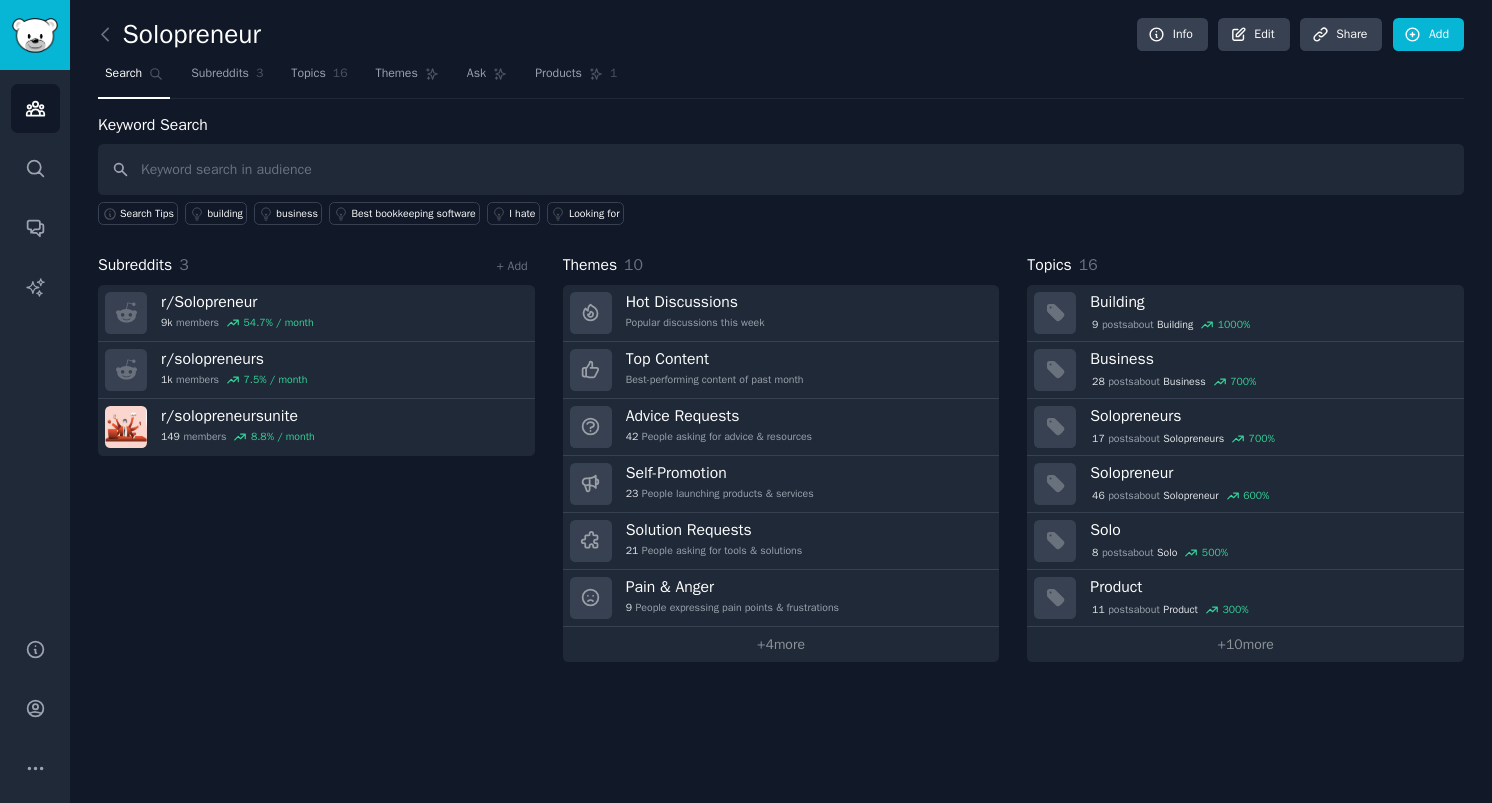 scroll, scrollTop: 0, scrollLeft: 0, axis: both 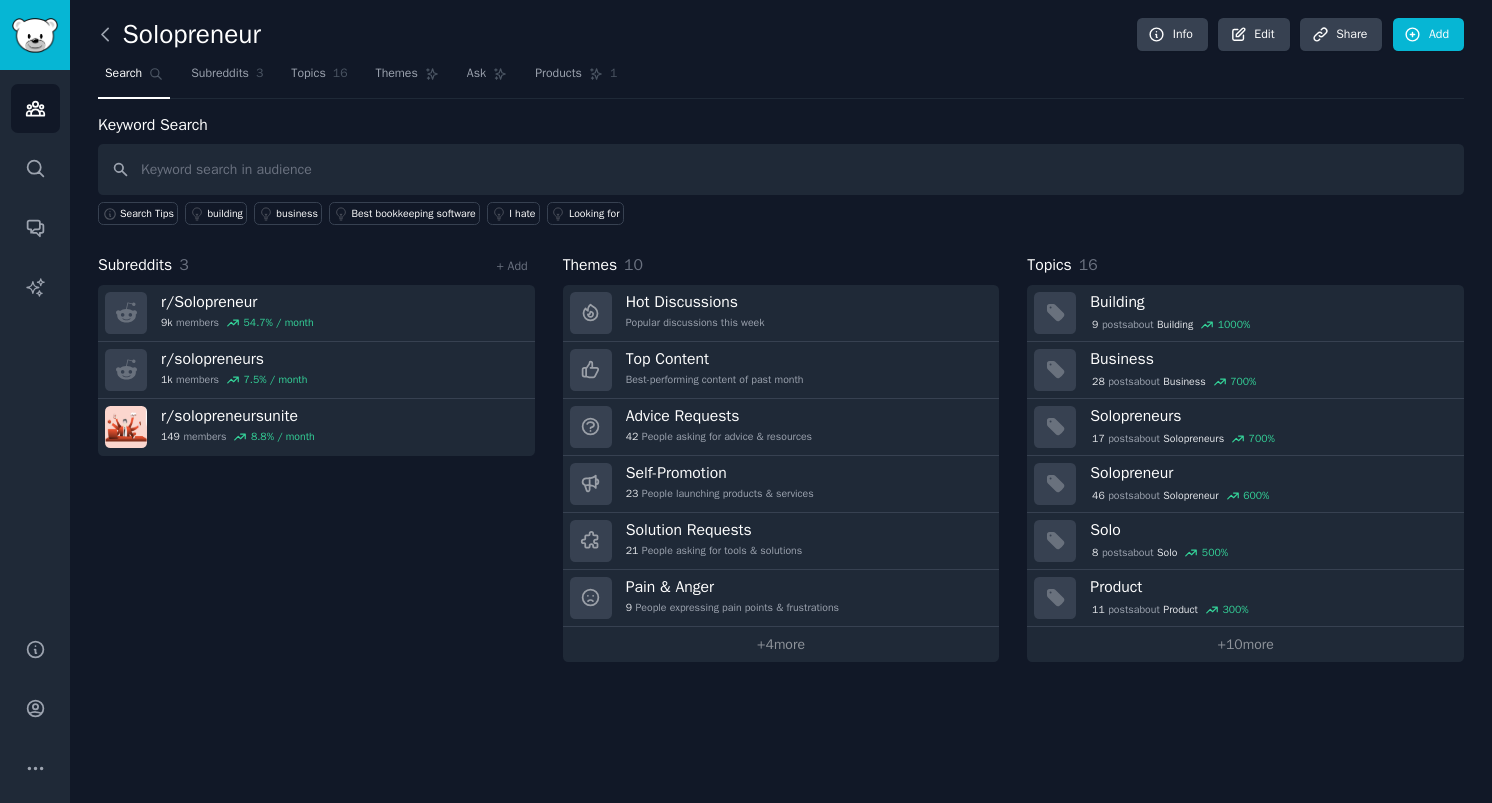 click 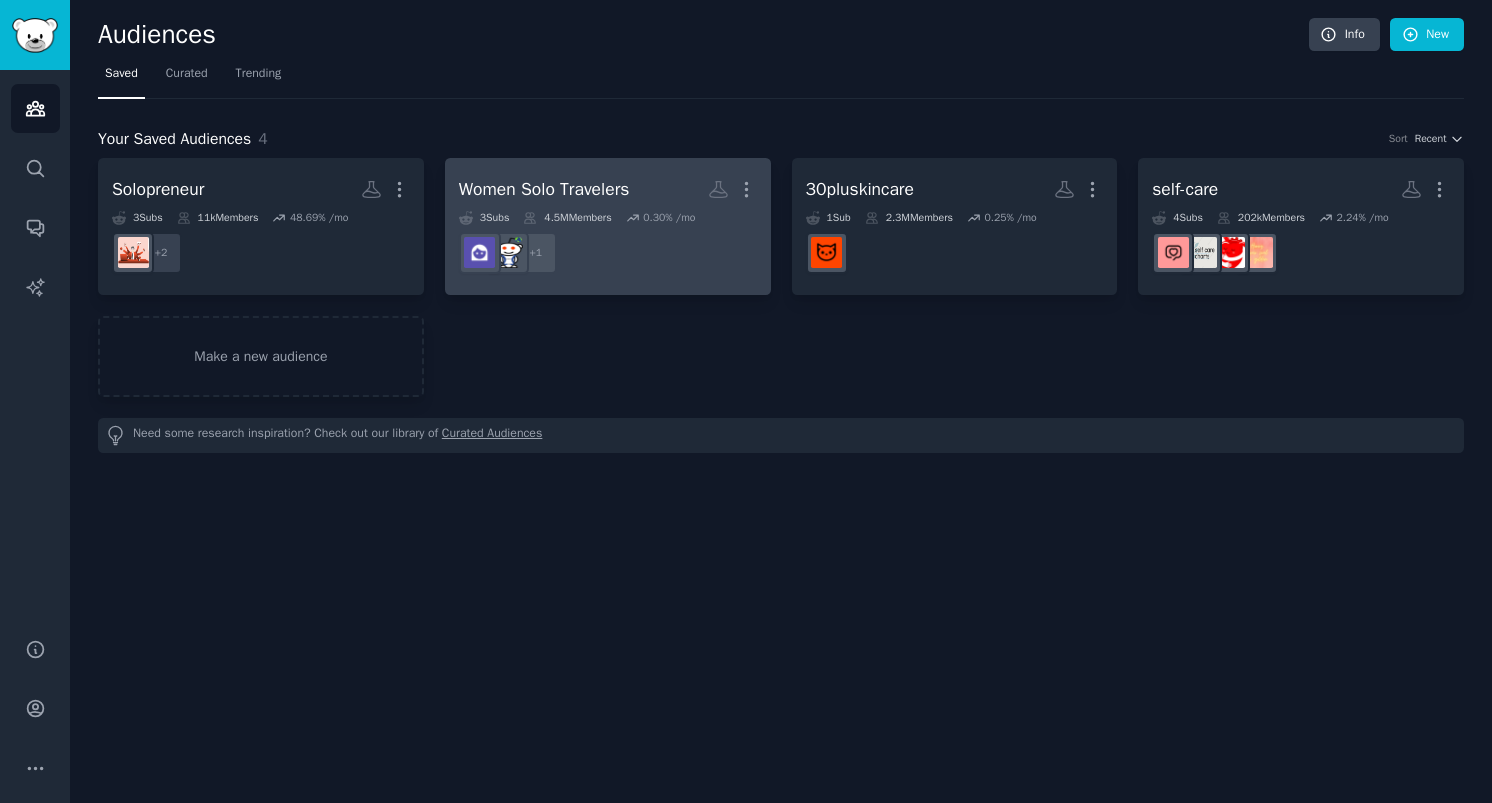 click on "Women Solo Travelers Custom Audience More 3  Sub s 4.5M  Members 0.30 % /mo + 1" at bounding box center (608, 226) 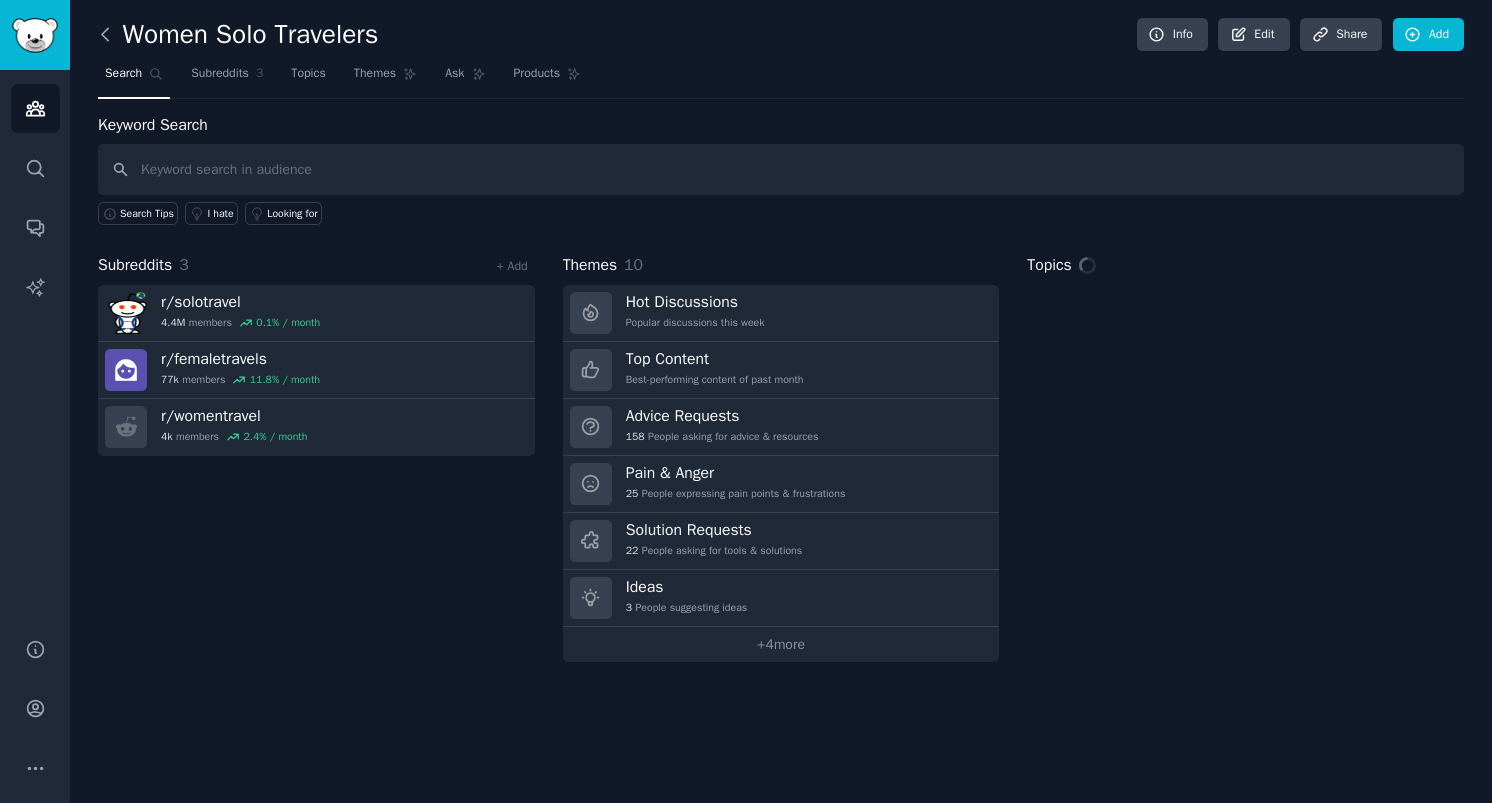 click 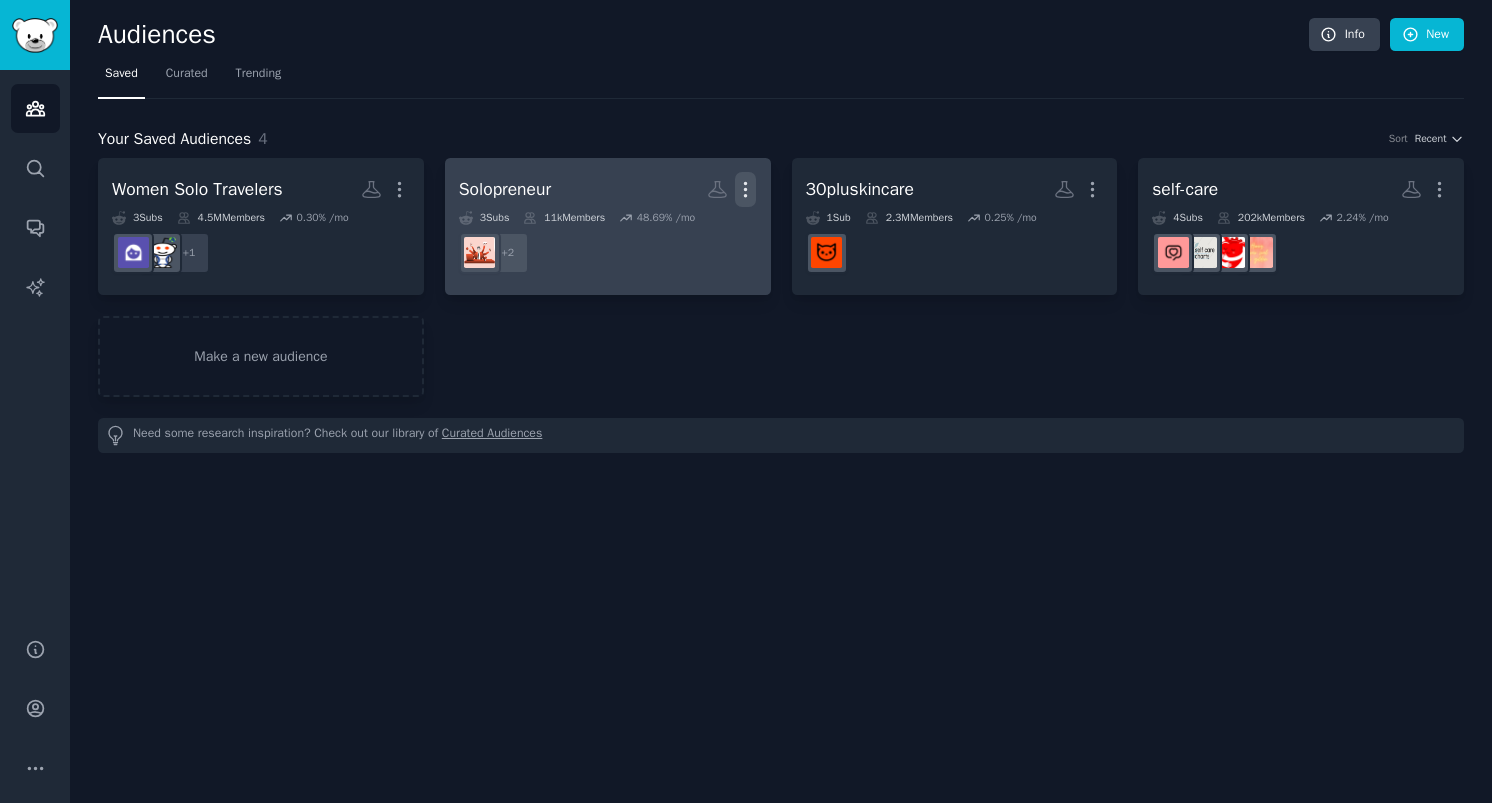 click 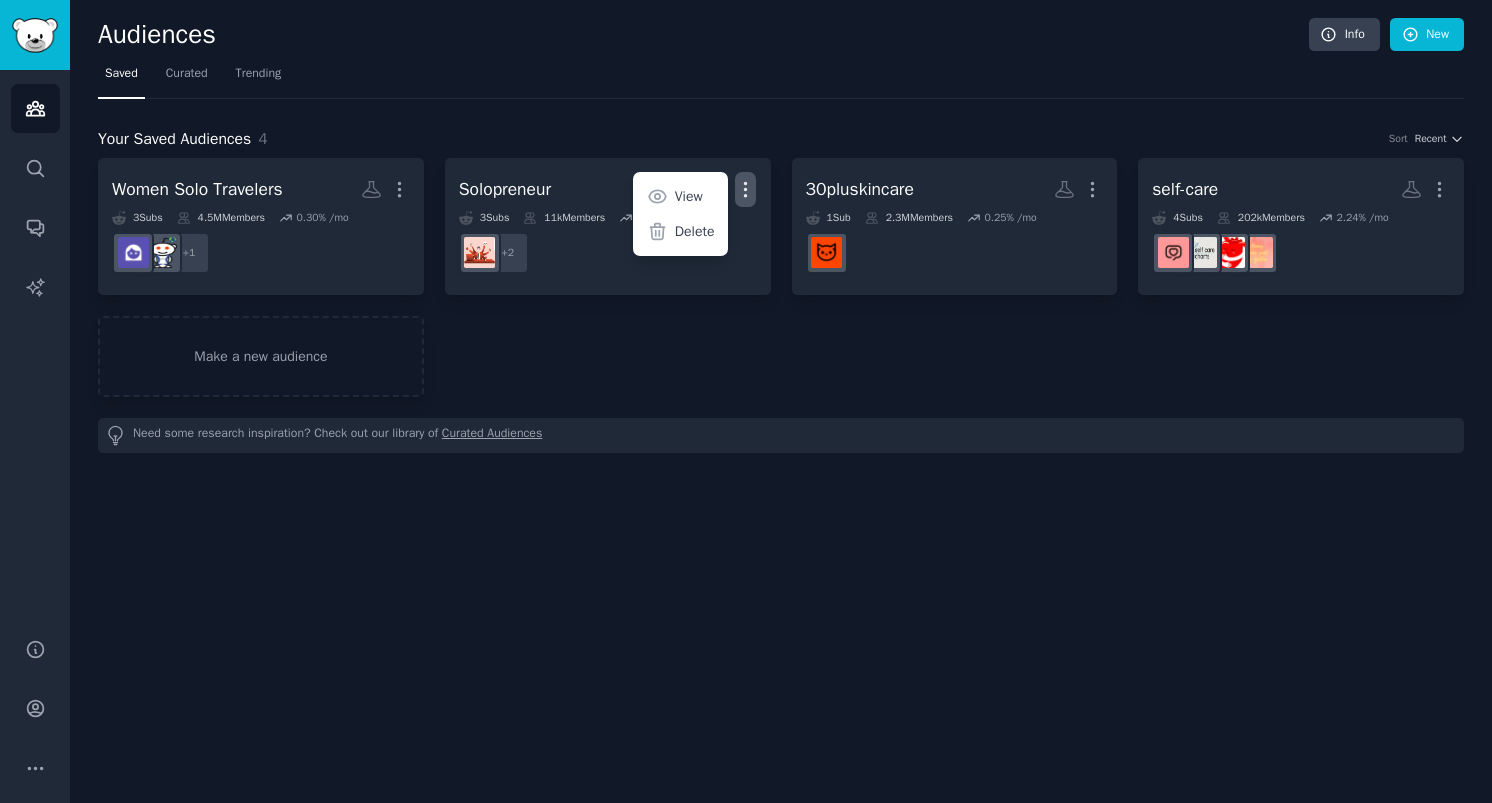 click on "Women Solo Travelers More 3  Sub s 4.5M  Members 0.30 % /mo + 1 Solopreneur Custom Audience More View Delete 3  Sub s 11k  Members 48.69 % /mo r/solopreneursunite + 2 30pluskincare More 1  Sub 2.3M  Members 0.25 % /mo self-care More 4  Sub s 202k  Members 2.24 % /mo Make a new audience" at bounding box center (781, 277) 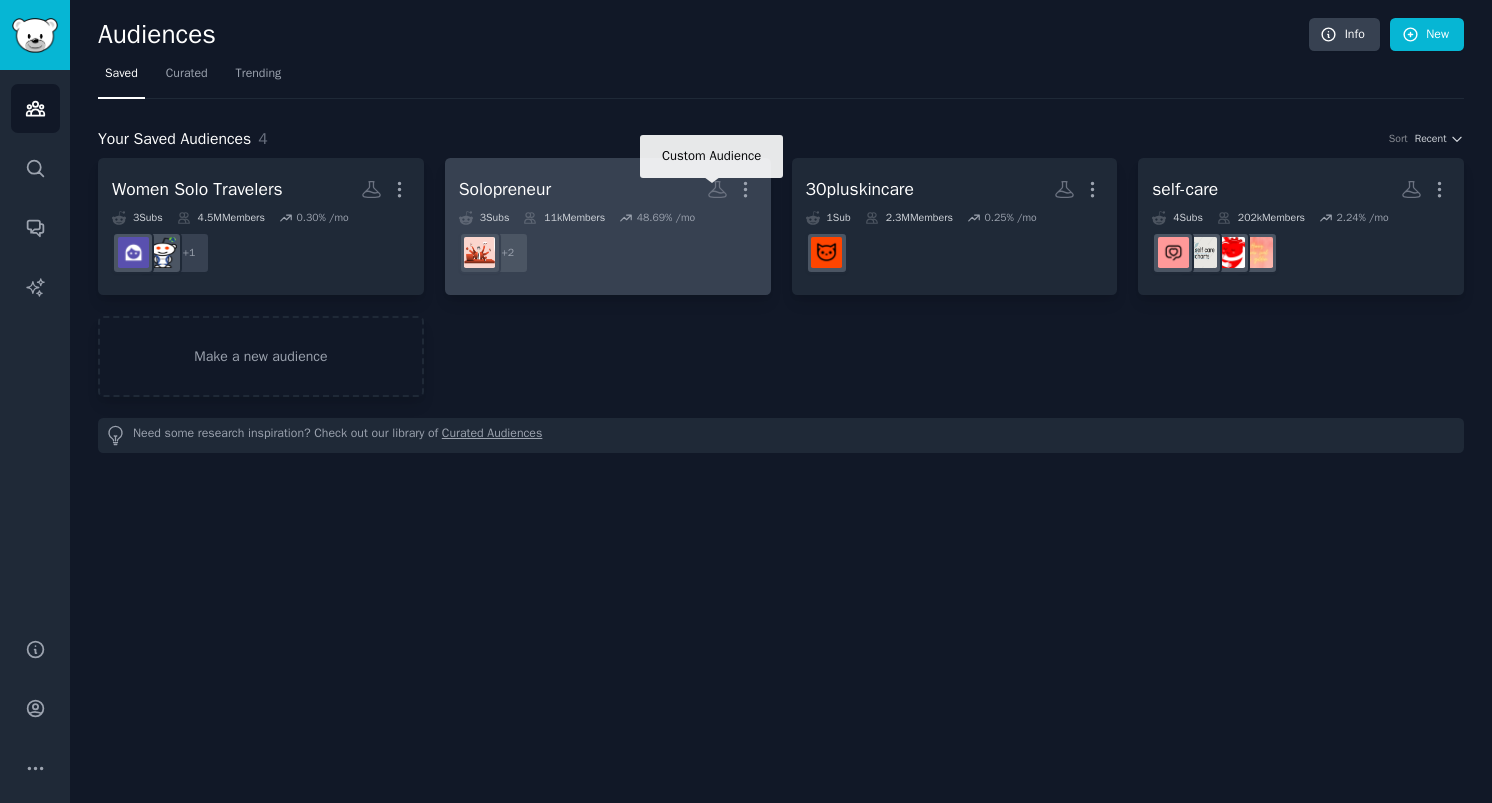 click 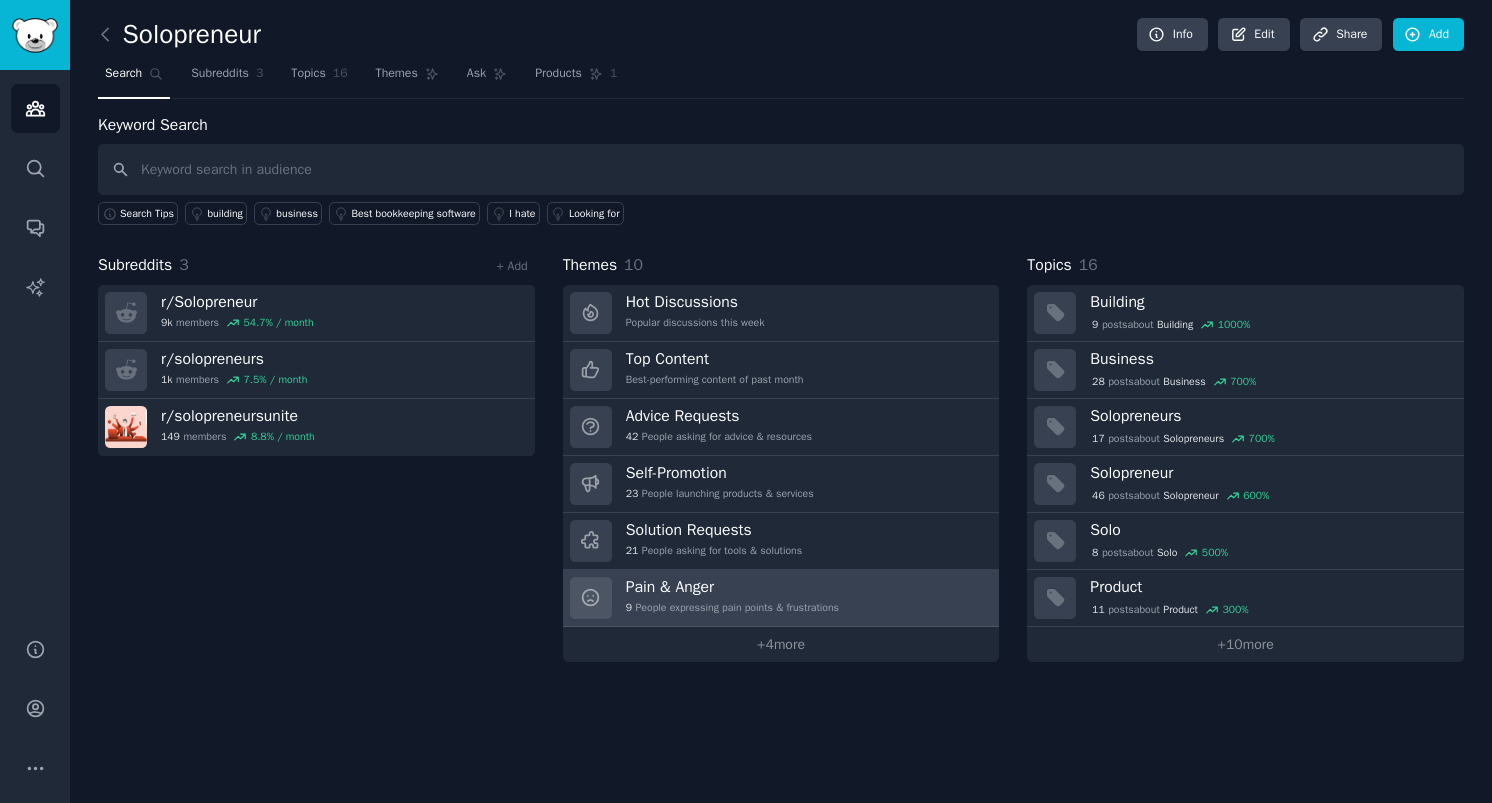 click on "Pain & Anger 9 People expressing pain points & frustrations" at bounding box center (781, 598) 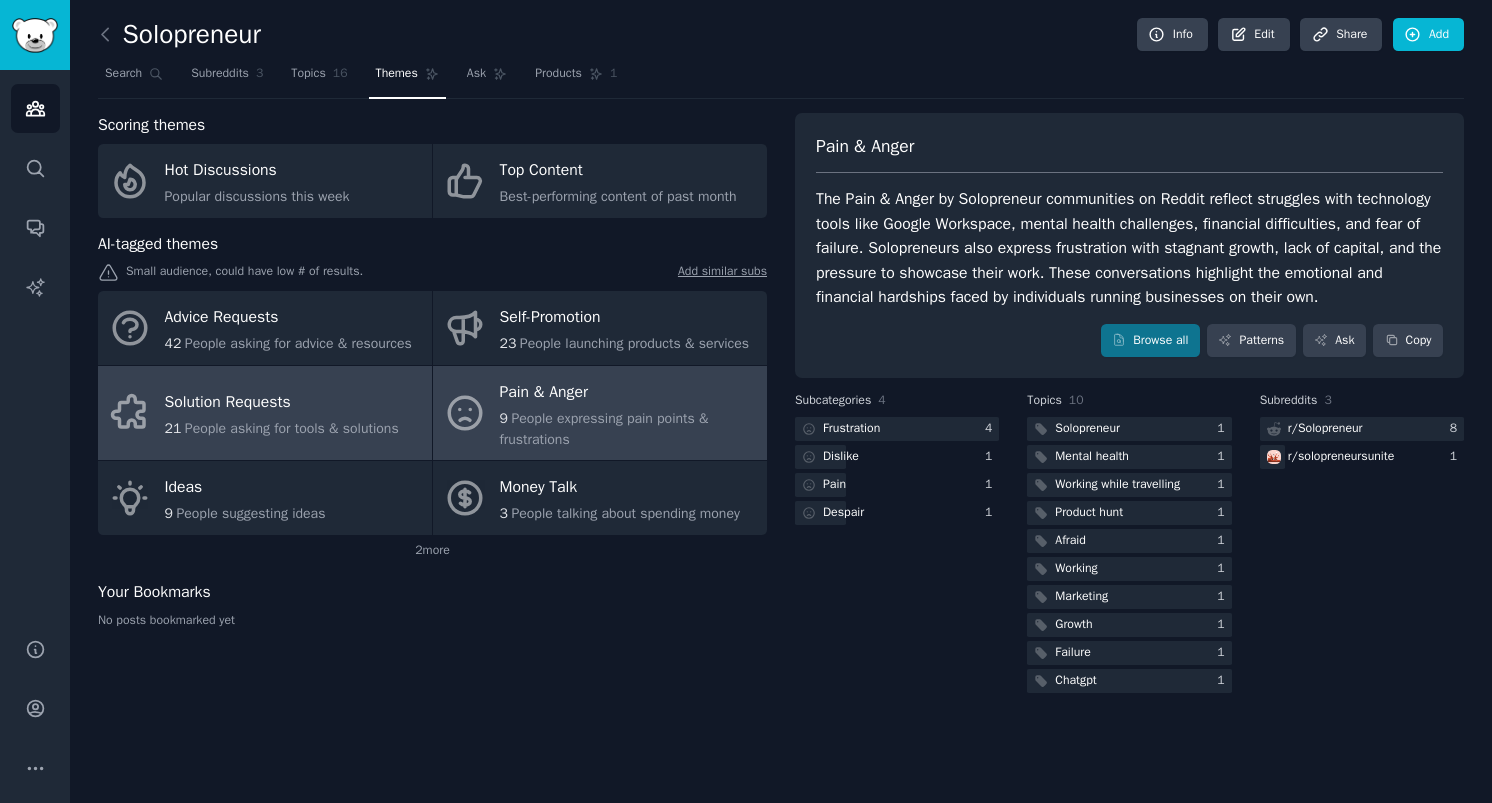 click on "People asking for tools & solutions" at bounding box center [292, 428] 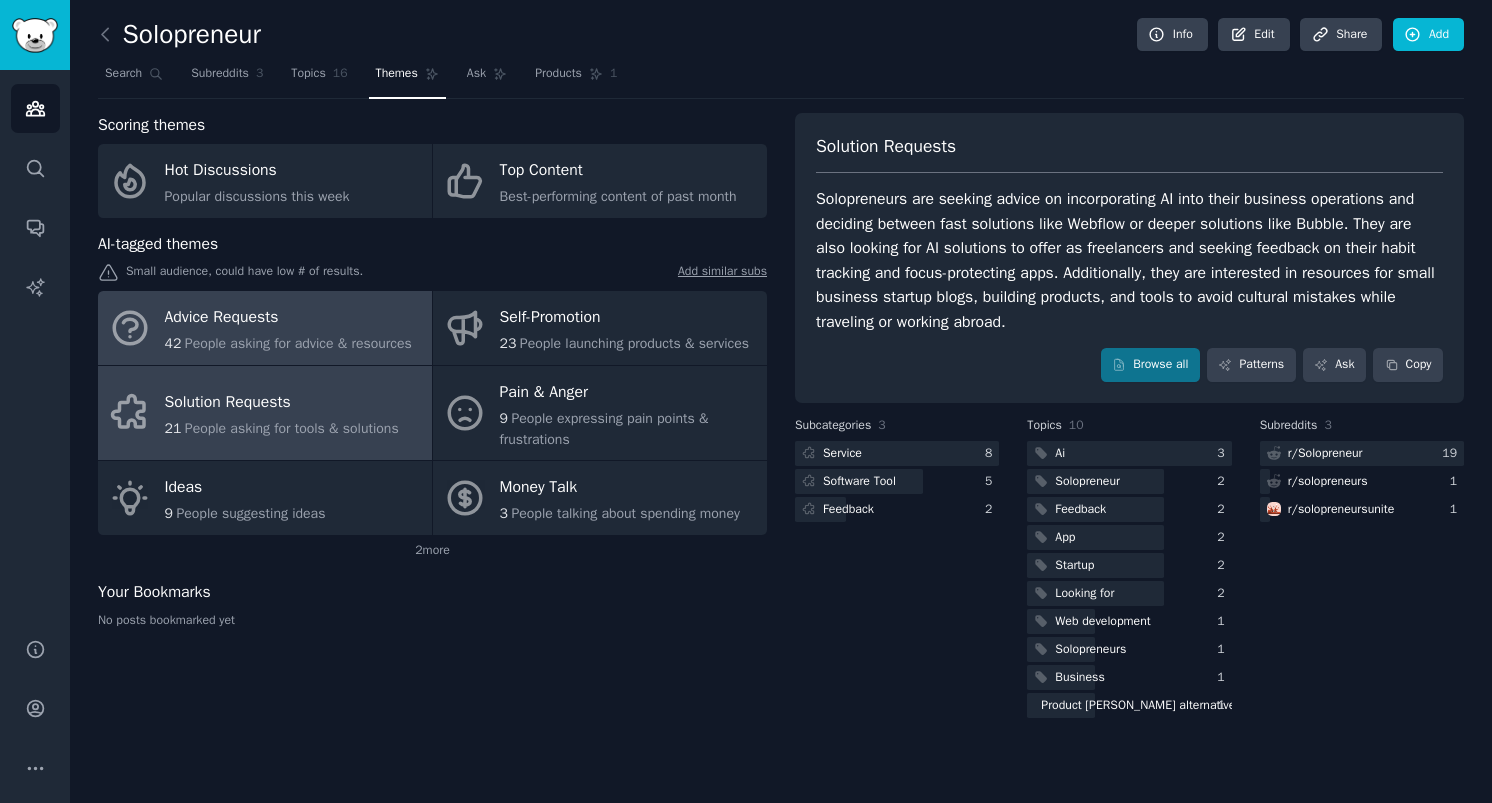 click on "People asking for advice & resources" at bounding box center (298, 343) 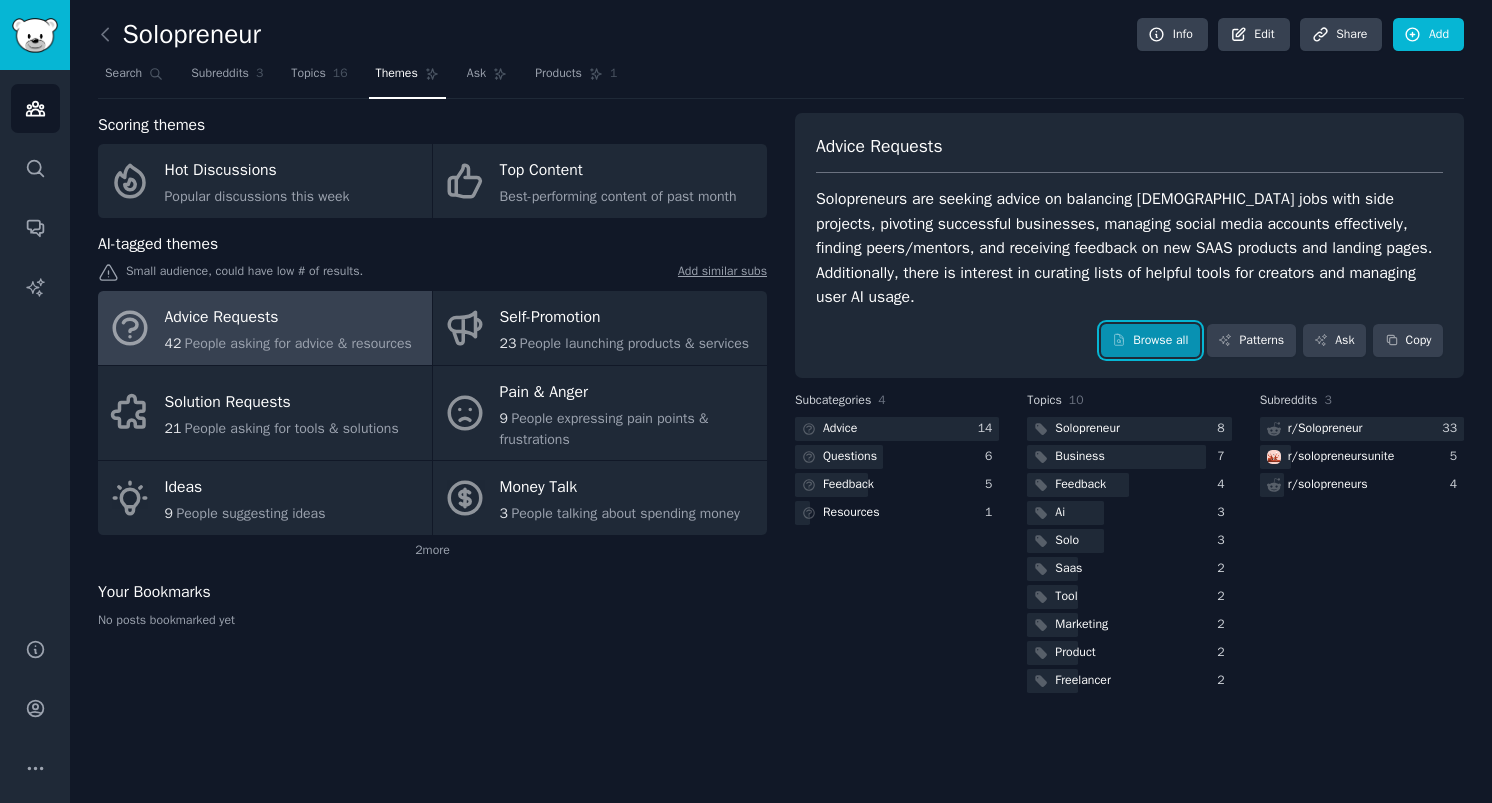 click on "Browse all" at bounding box center [1150, 341] 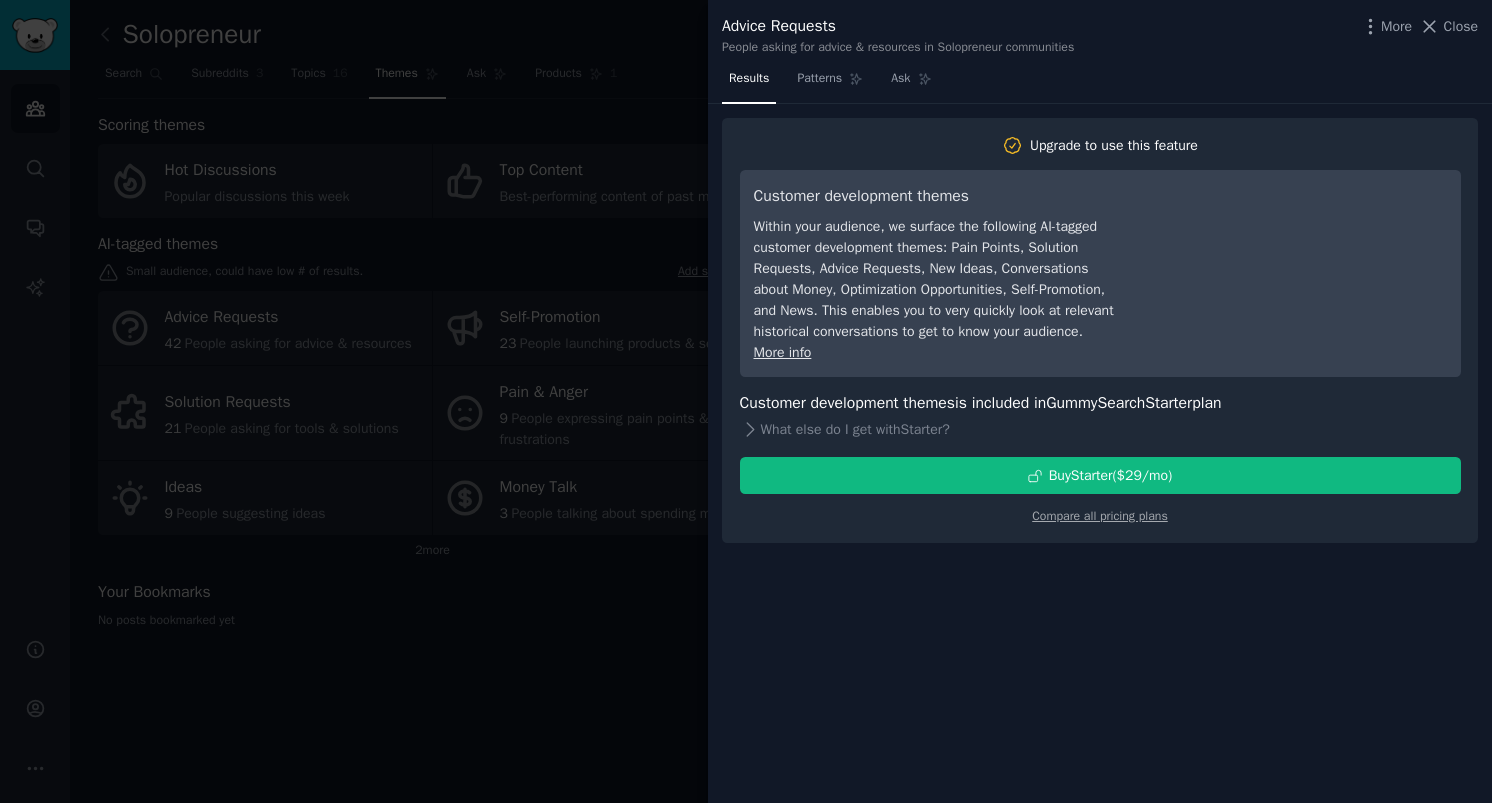 click at bounding box center (746, 401) 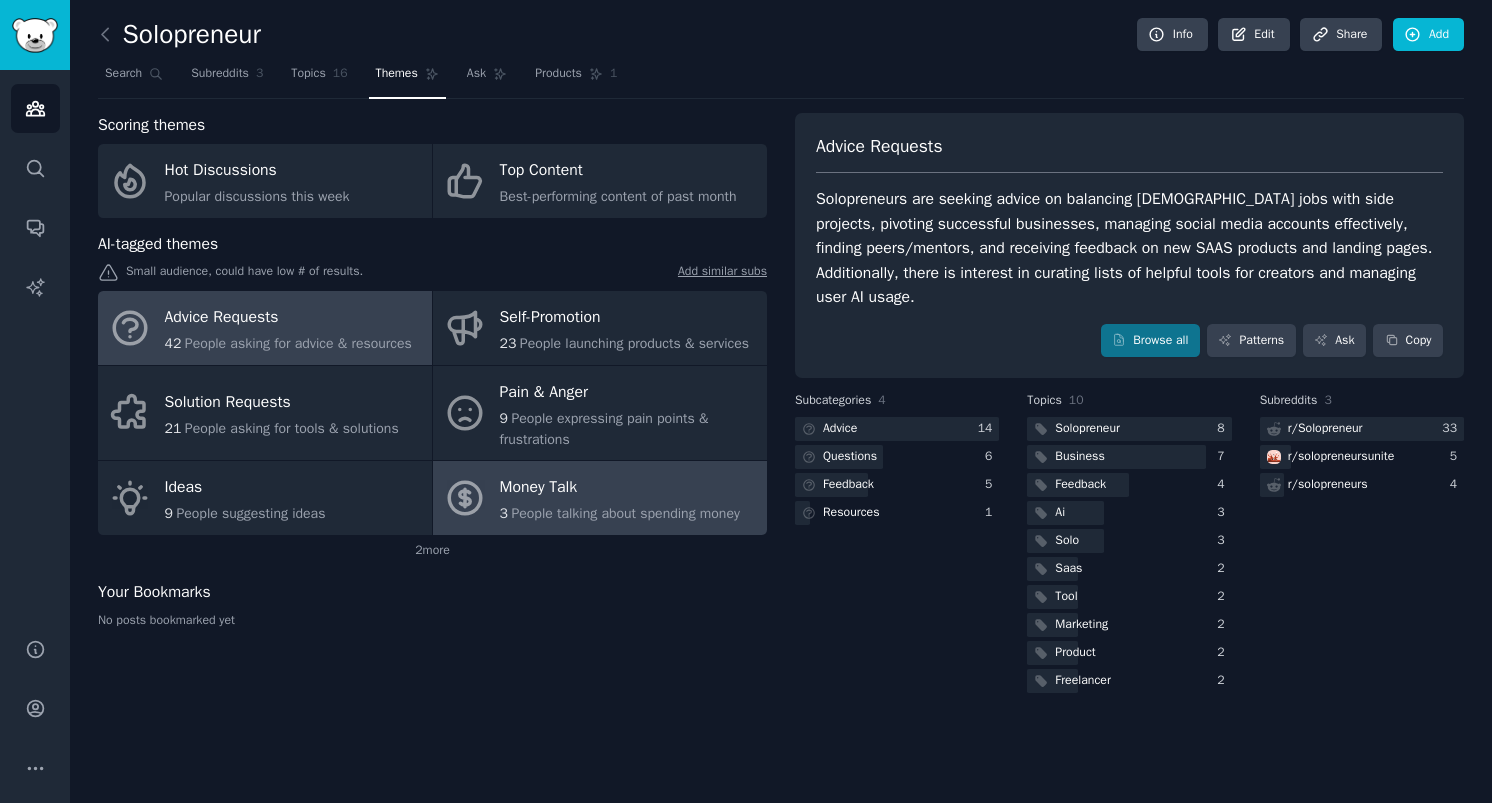 click on "People talking about spending money" at bounding box center (625, 513) 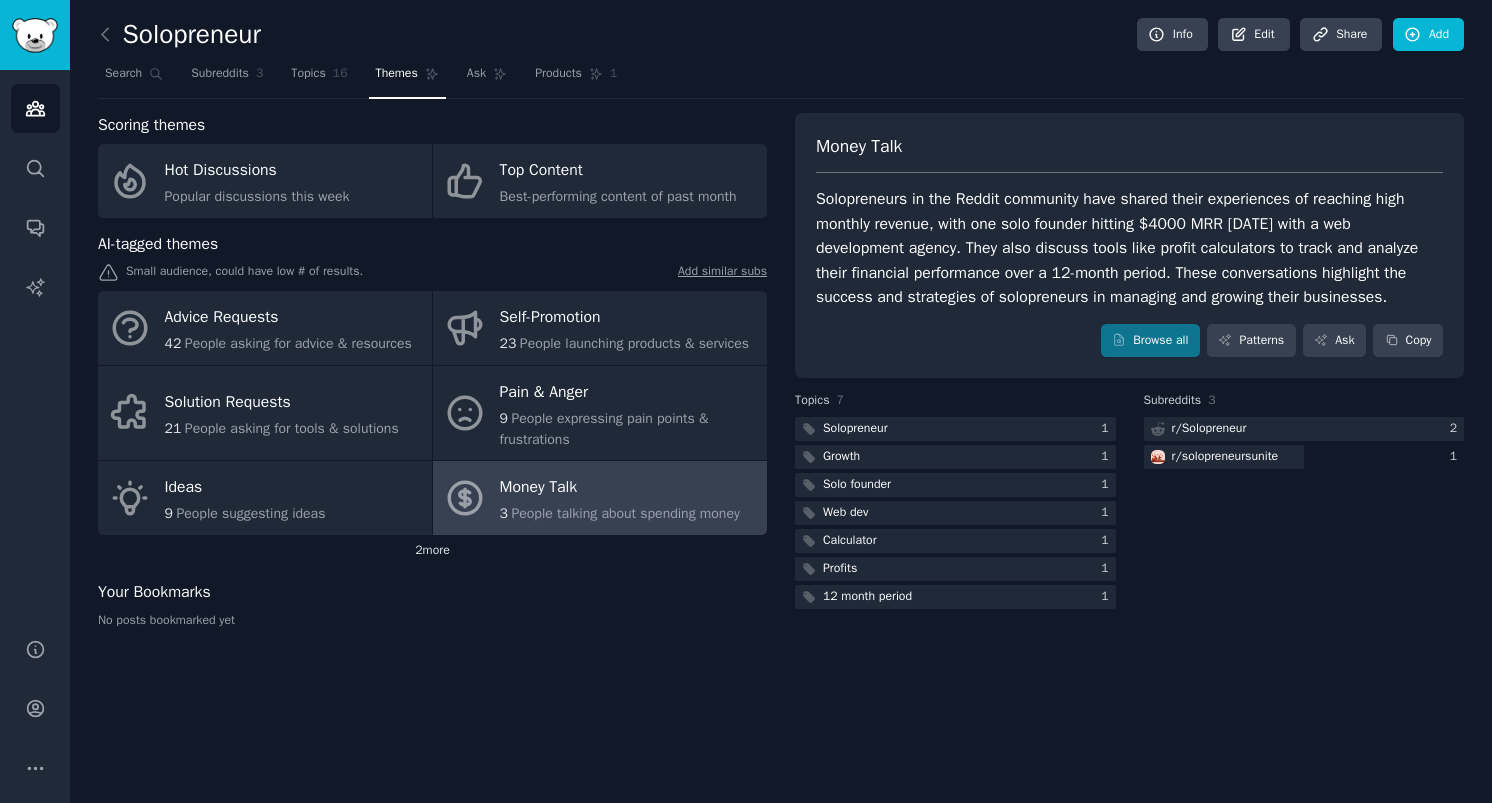 click on "2  more" at bounding box center (432, 551) 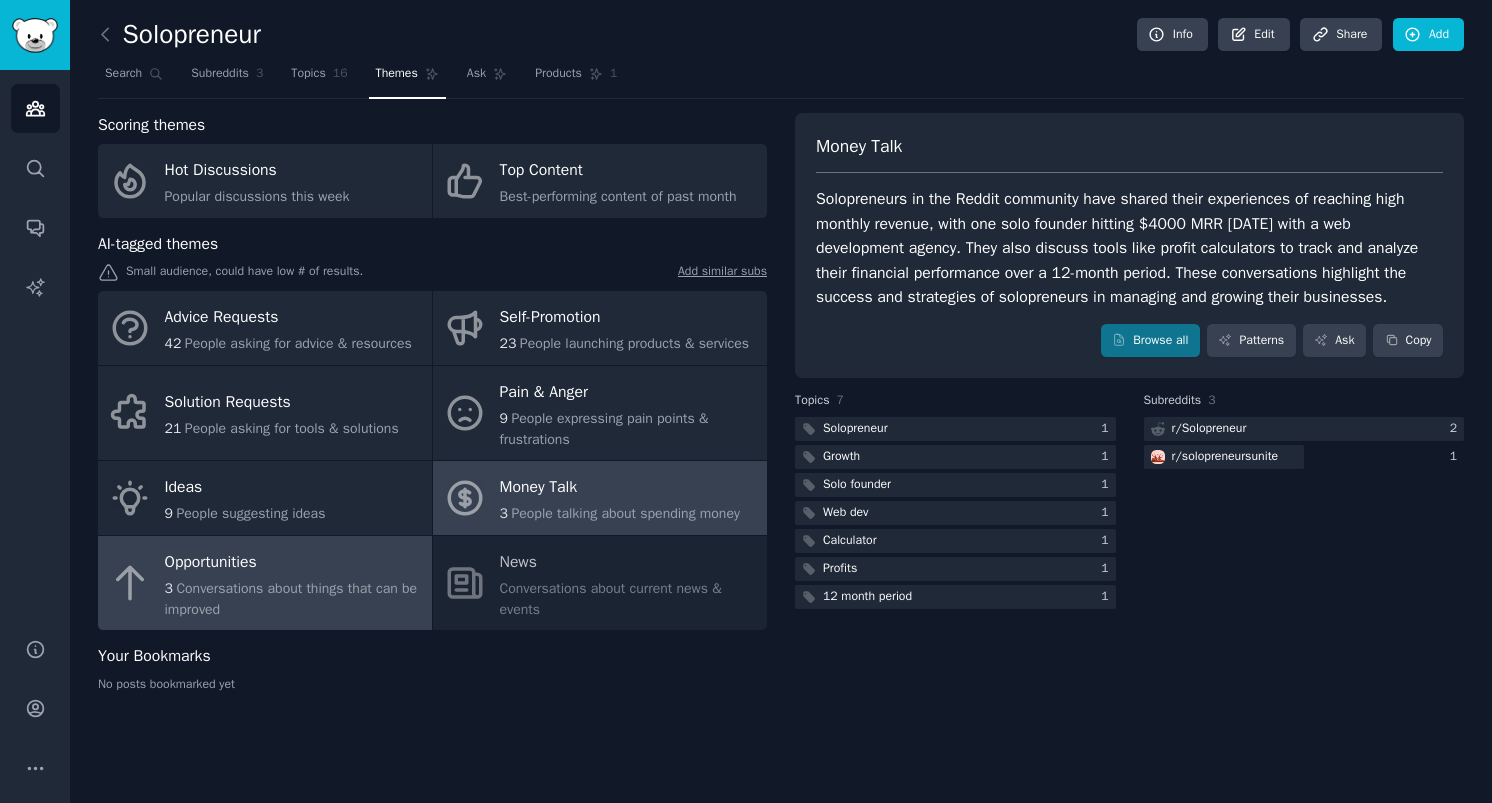 click on "Conversations about things that can be improved" at bounding box center (291, 599) 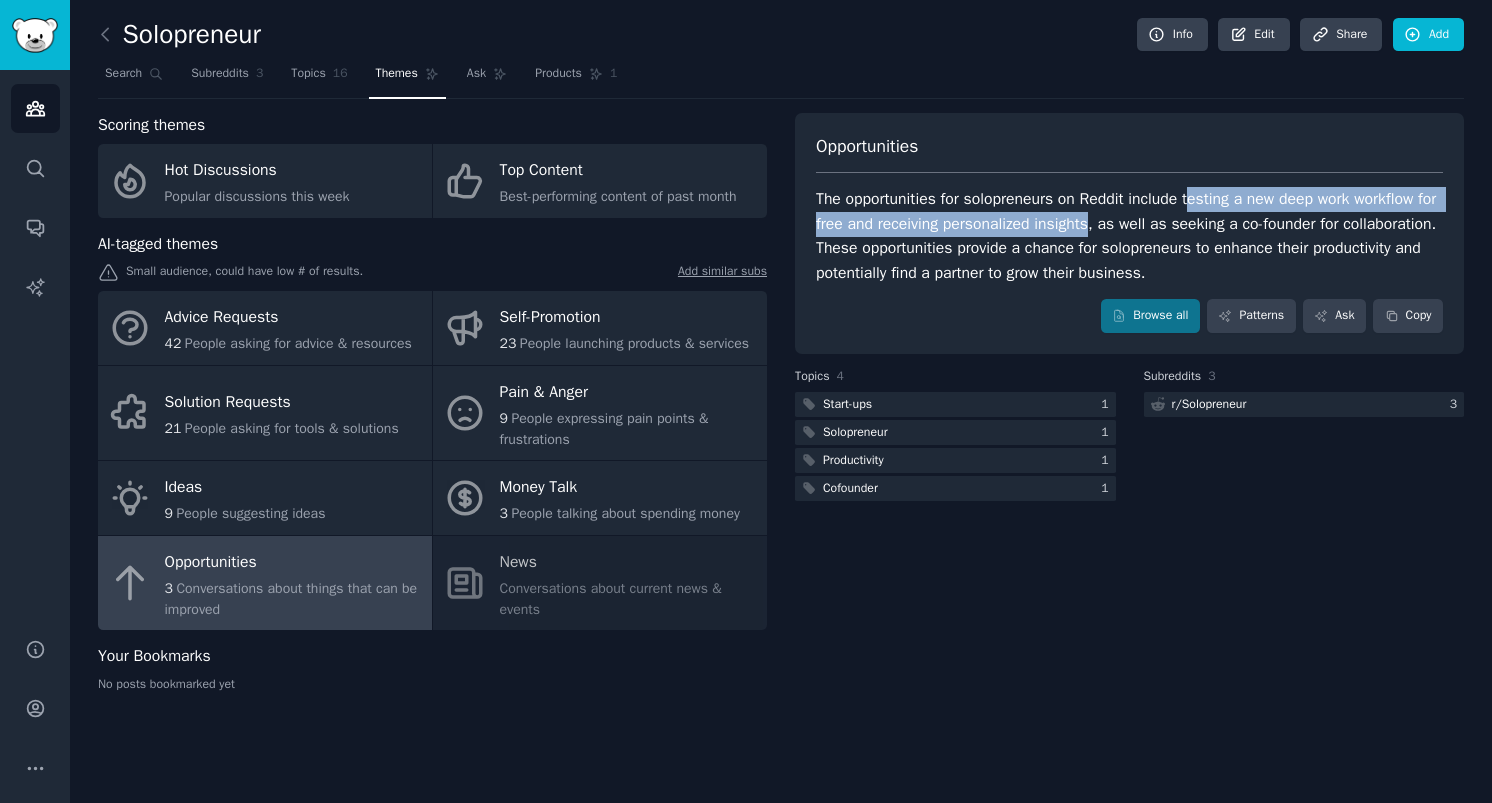 drag, startPoint x: 1204, startPoint y: 200, endPoint x: 1125, endPoint y: 228, distance: 83.81527 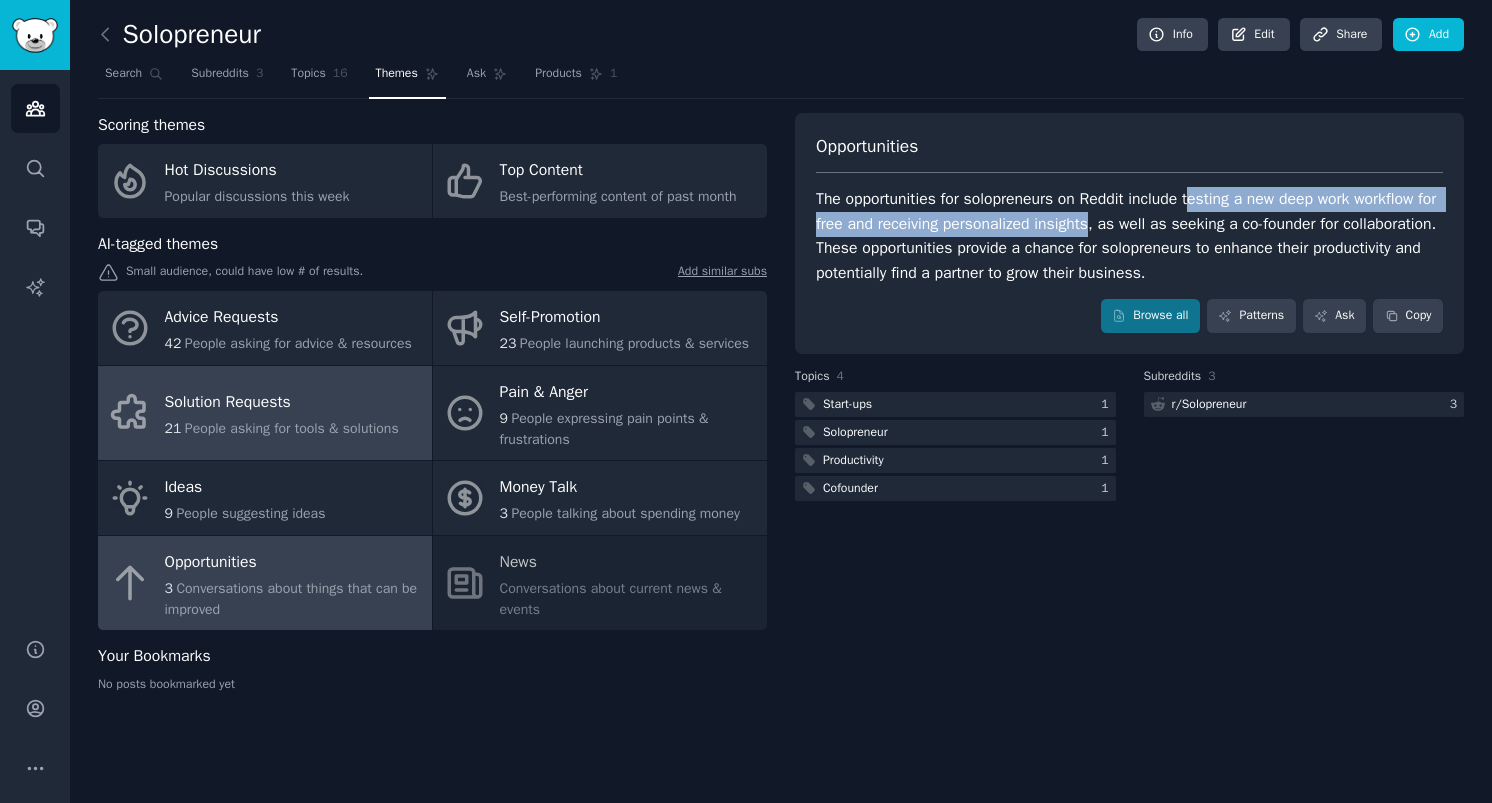 click on "Solution Requests" at bounding box center [282, 403] 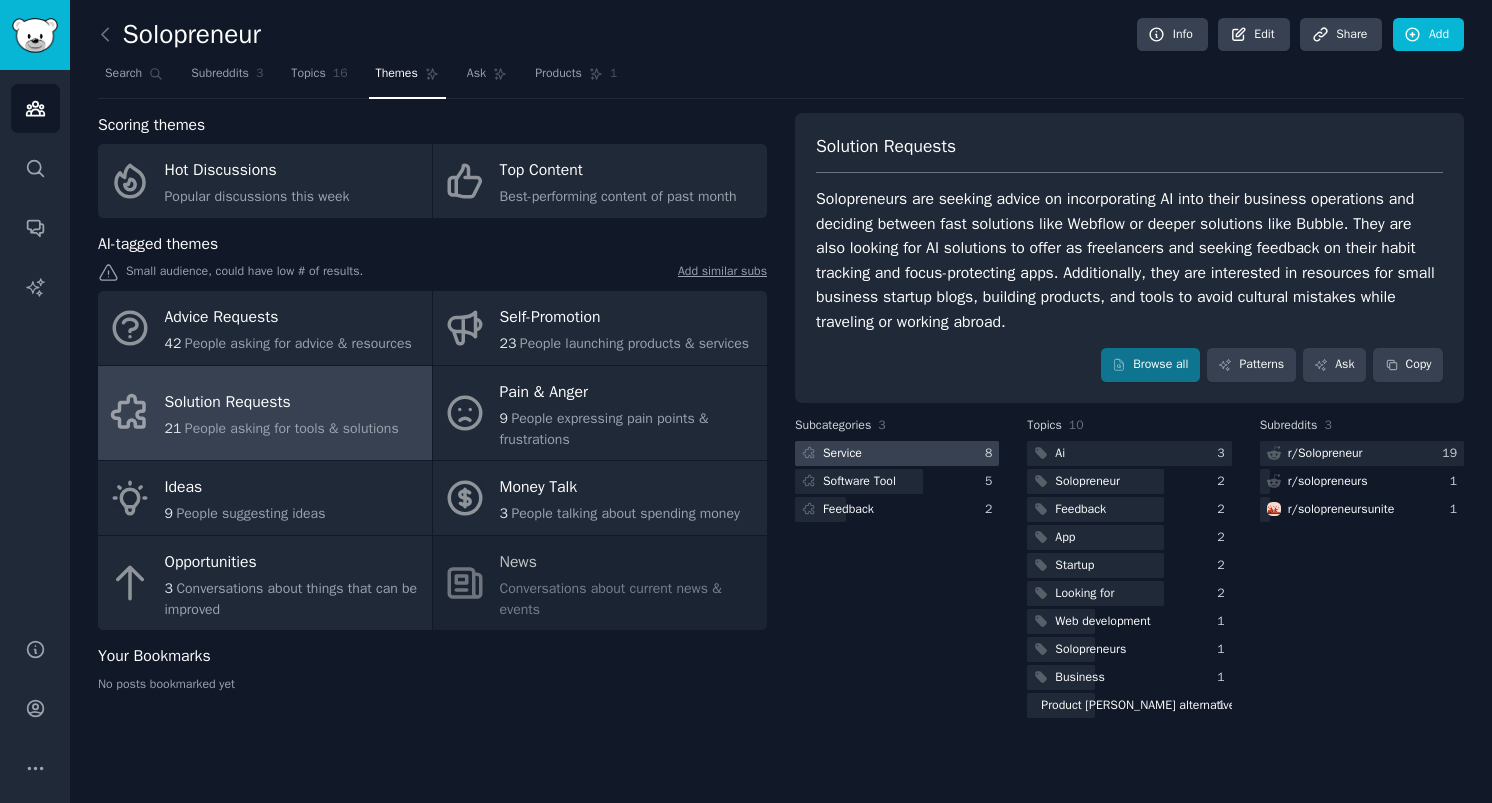 click at bounding box center (897, 453) 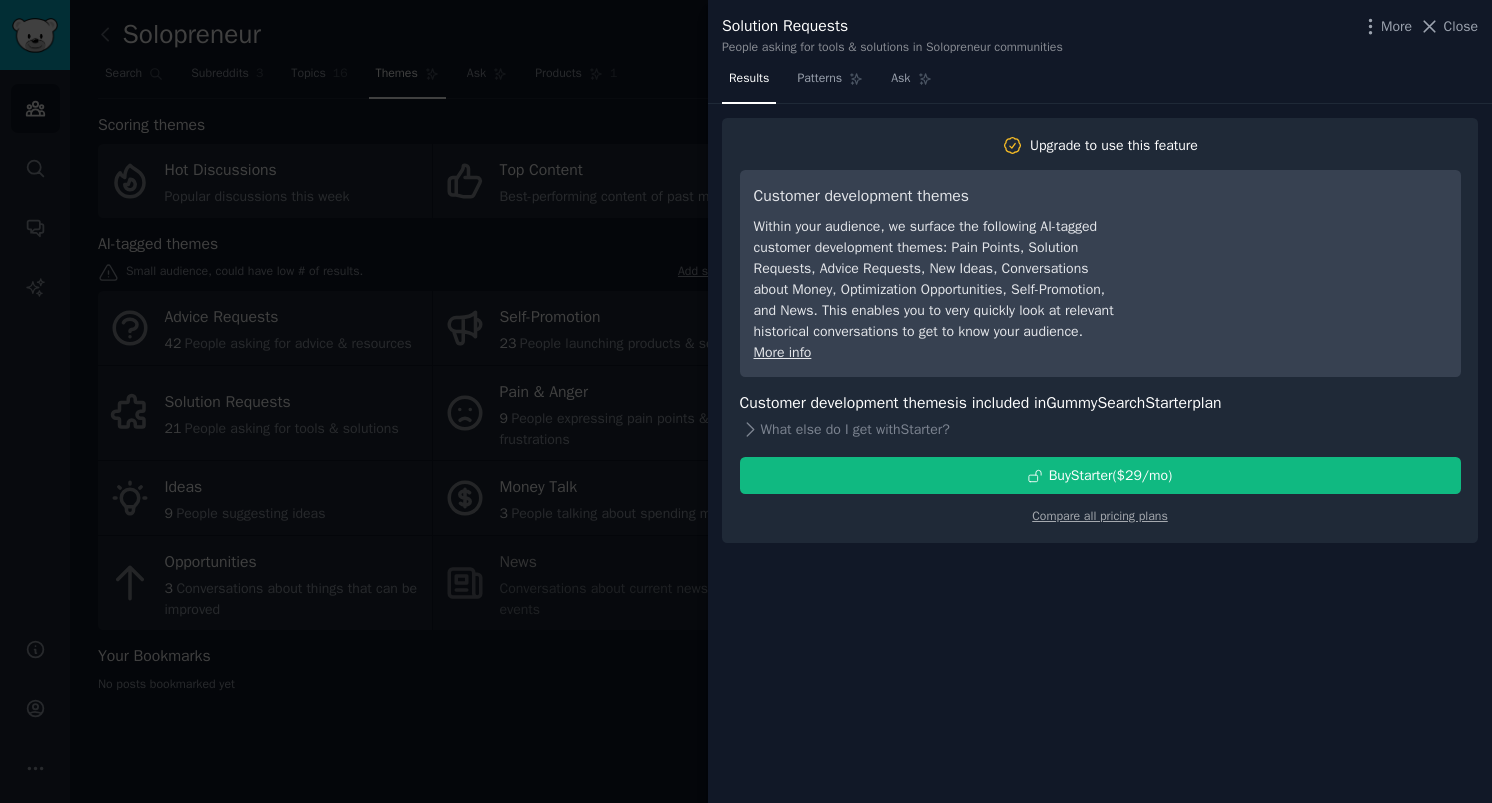 click at bounding box center [746, 401] 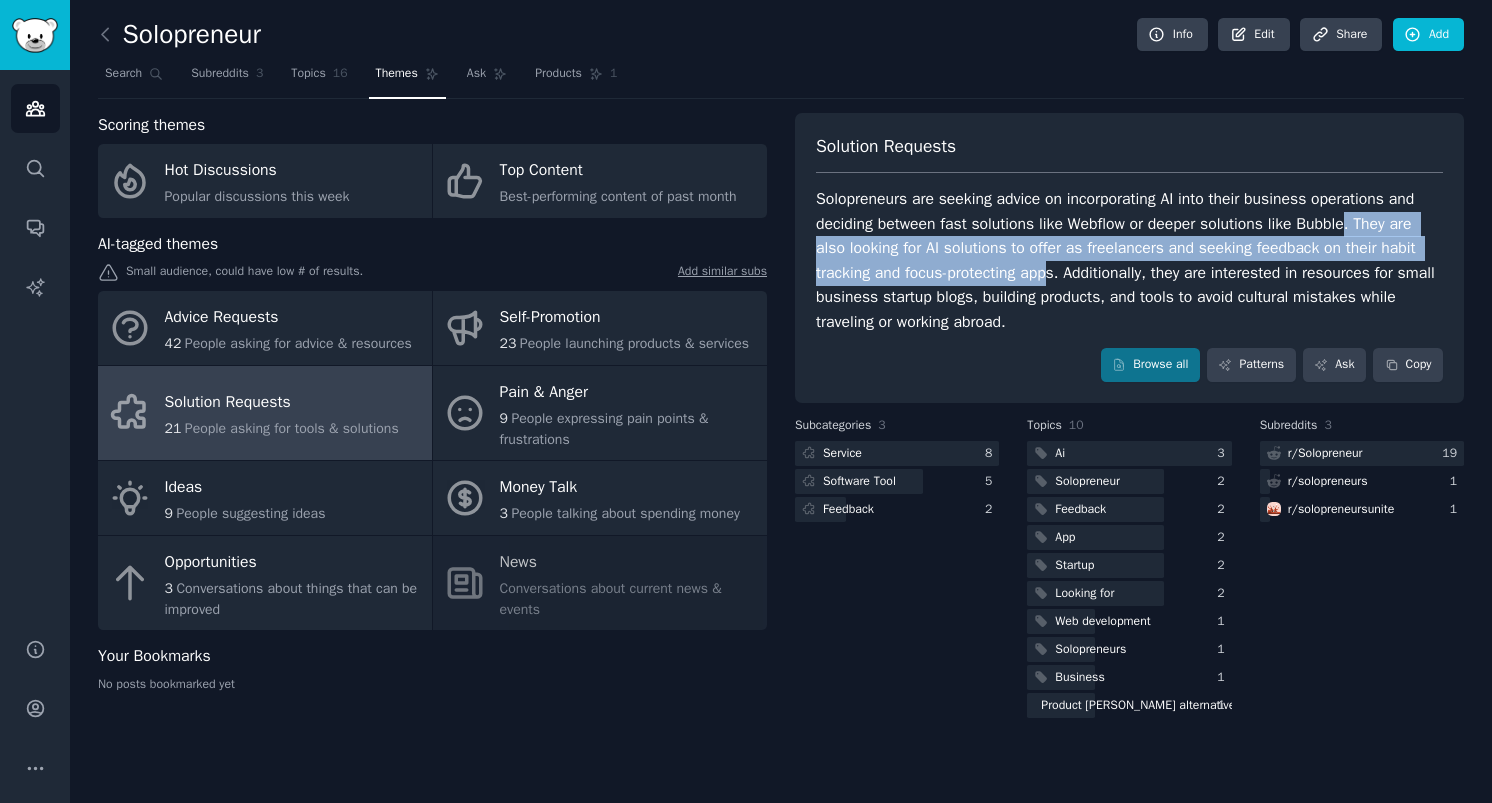 drag, startPoint x: 1063, startPoint y: 270, endPoint x: 1343, endPoint y: 240, distance: 281.60257 